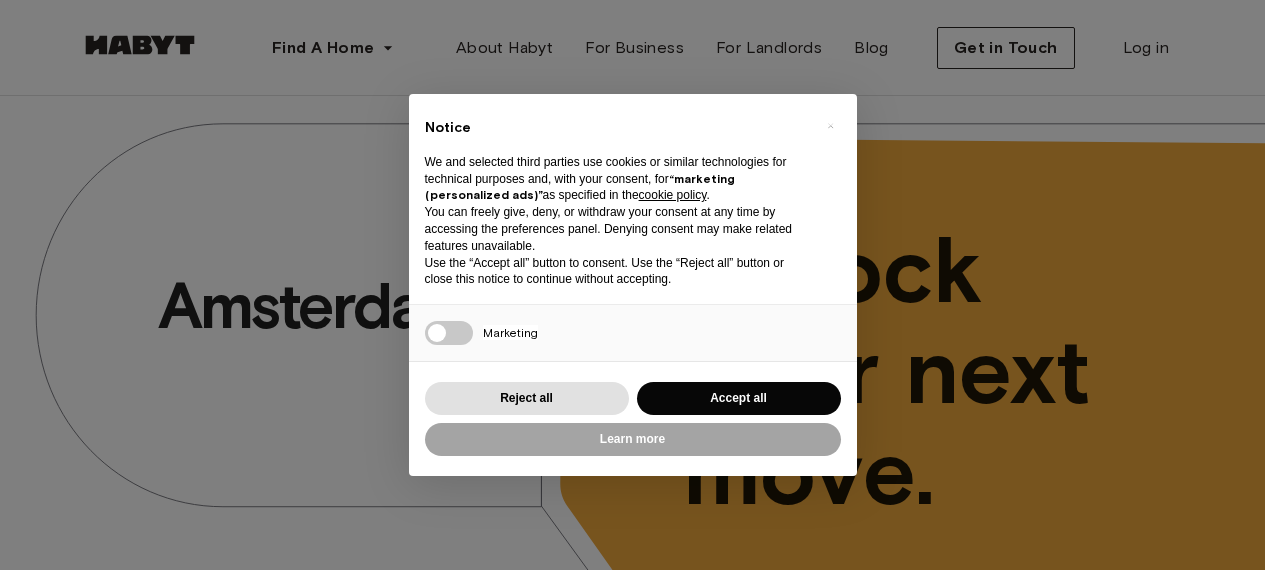 scroll, scrollTop: 0, scrollLeft: 0, axis: both 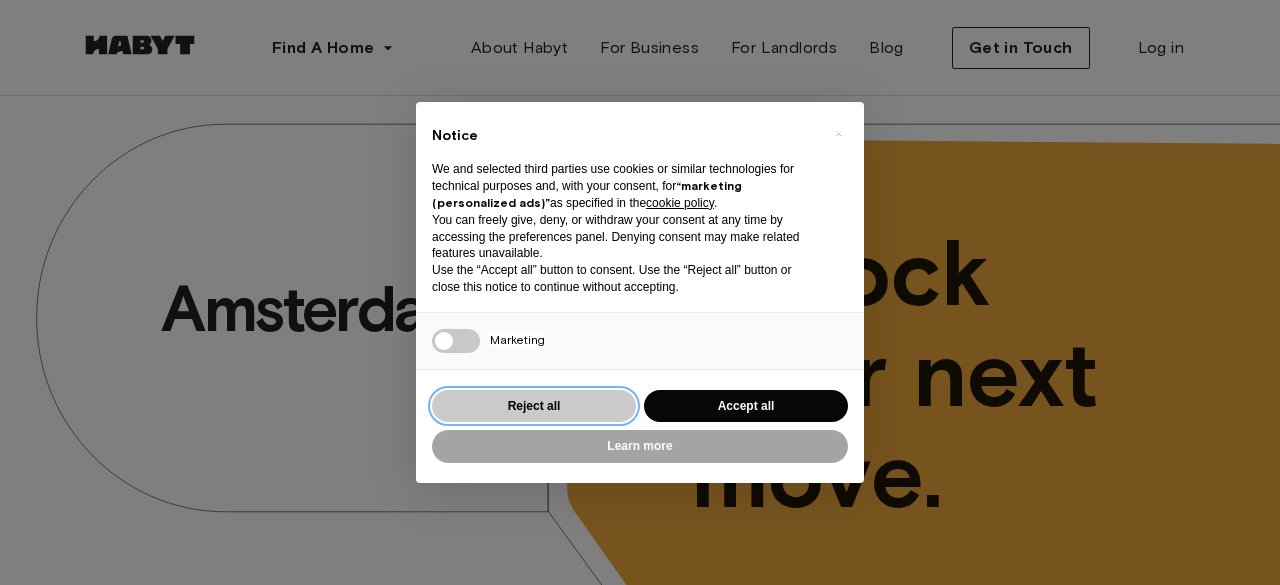 click on "Reject all" at bounding box center [534, 406] 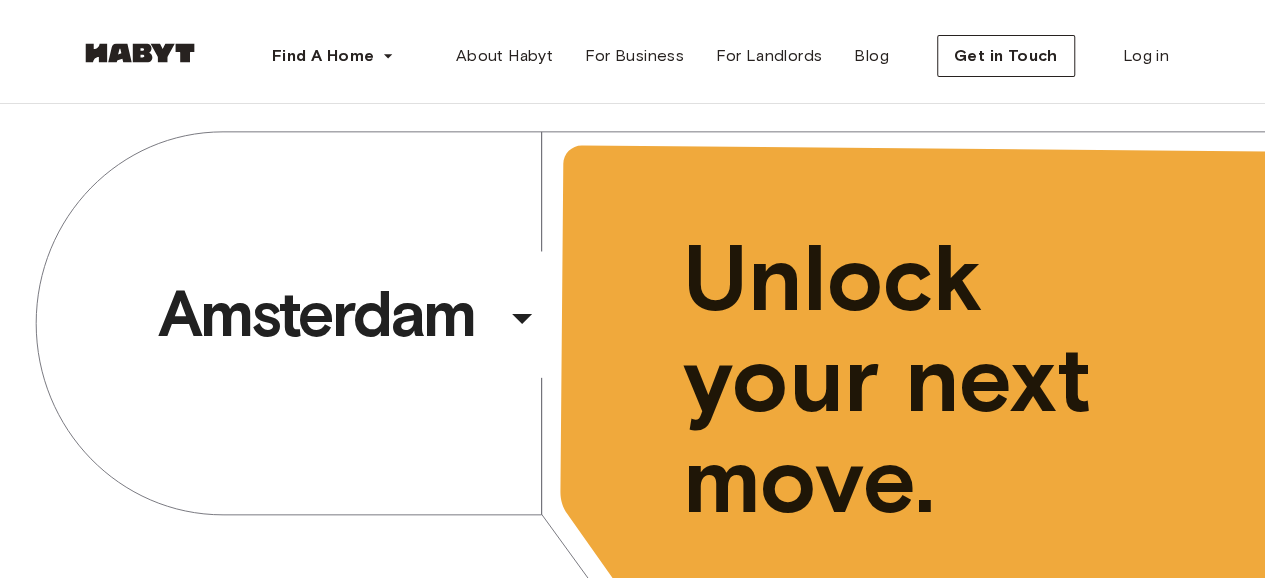 scroll, scrollTop: 0, scrollLeft: 0, axis: both 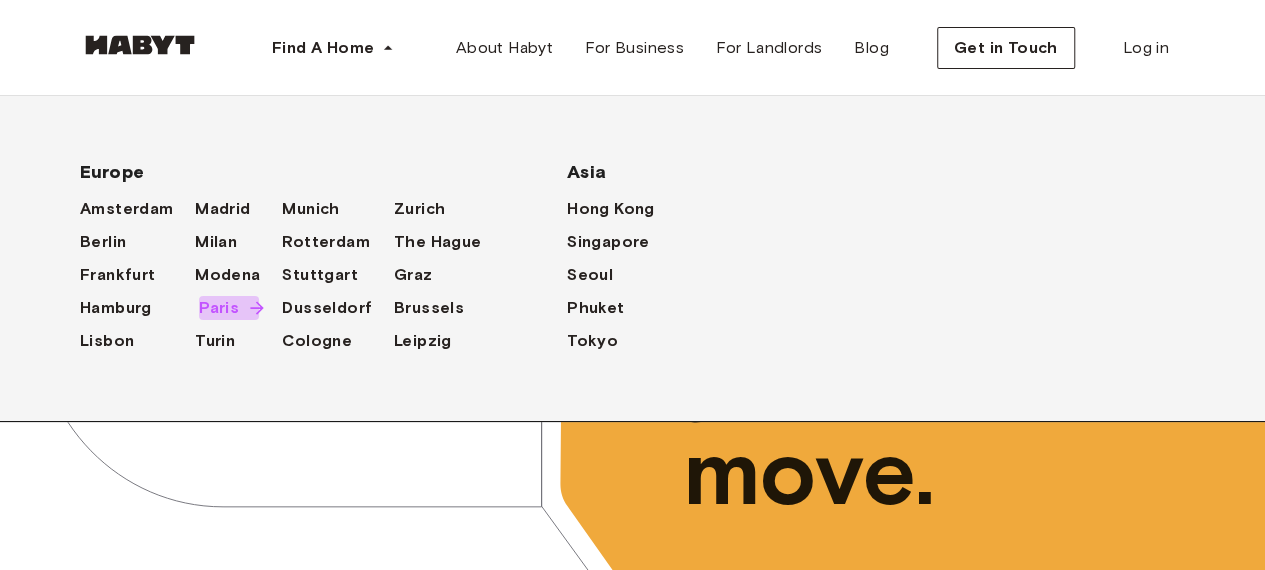 click on "Paris" at bounding box center (219, 308) 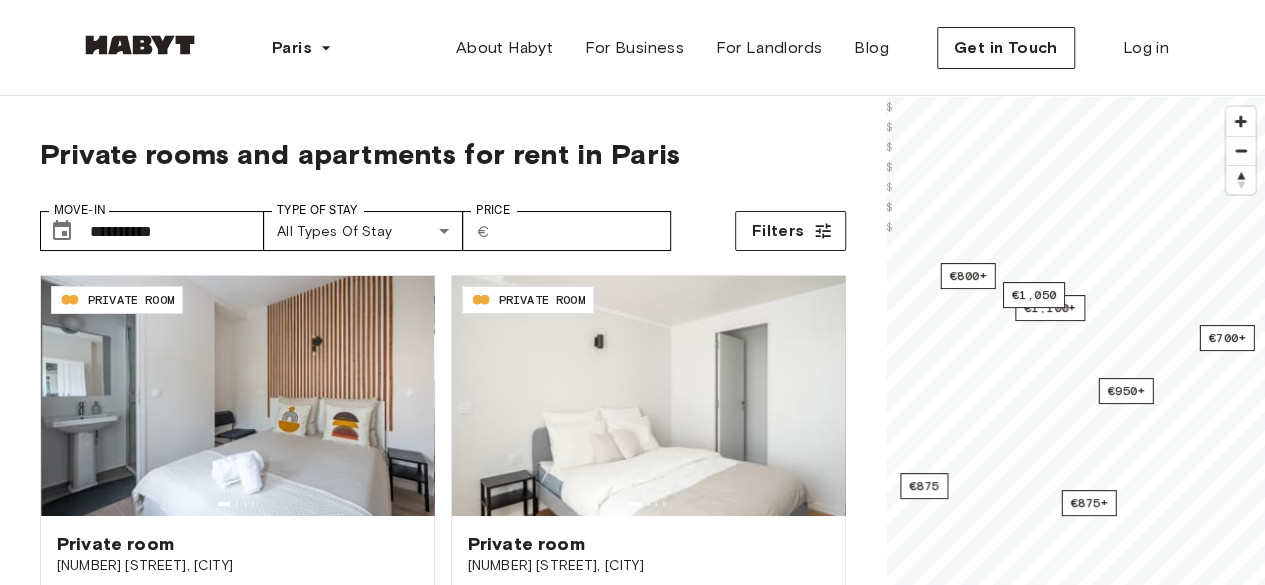 click on "**********" at bounding box center [443, 478] 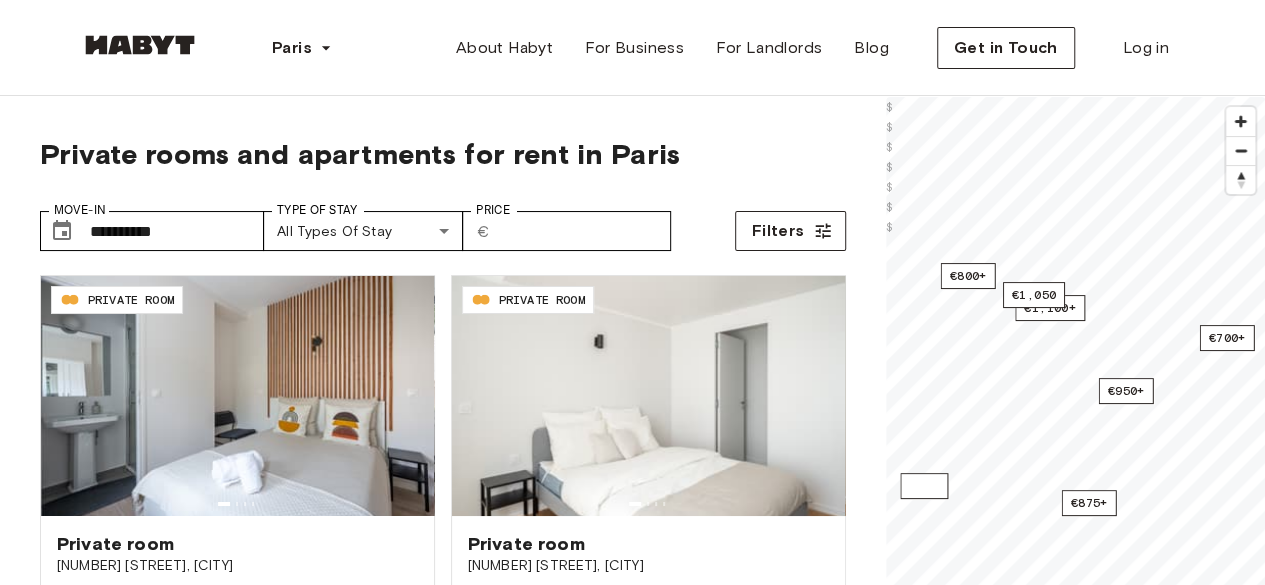 scroll, scrollTop: 146, scrollLeft: 0, axis: vertical 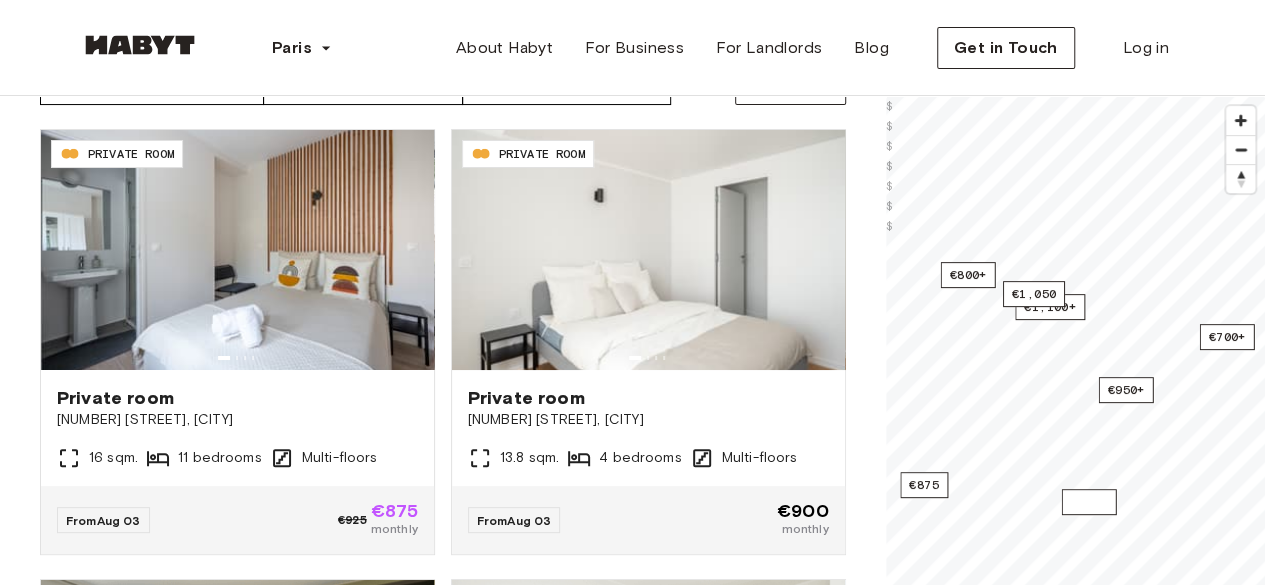click on "€875 €875+ €1,100+ €800+ €950+ €700+ €1,050" at bounding box center [1076, 96] 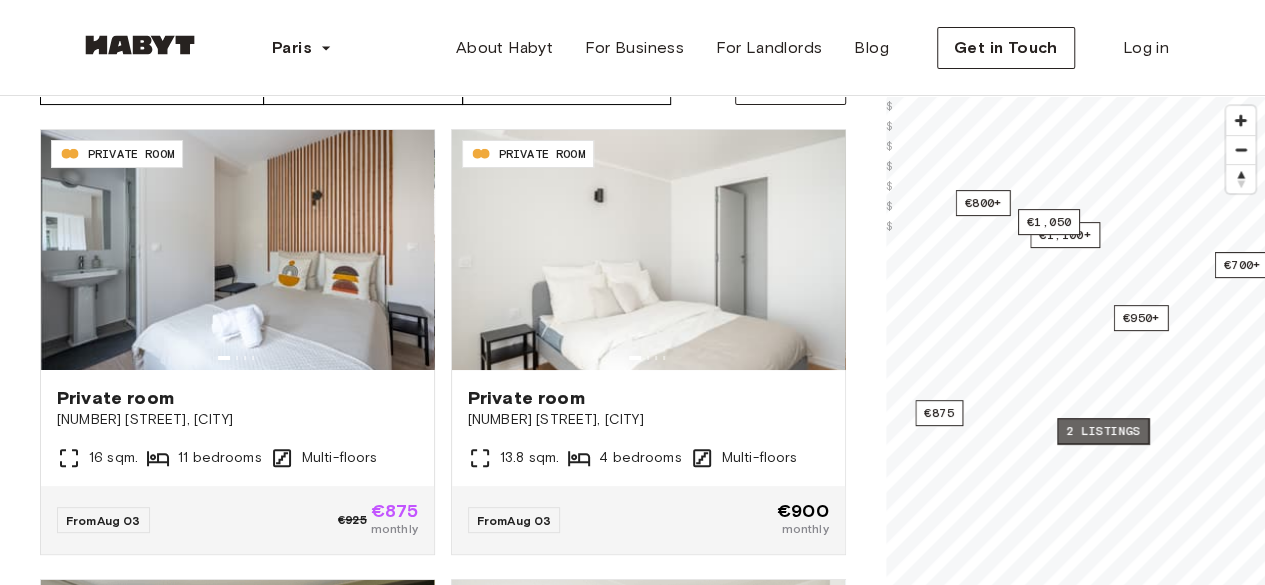click on "2 listings" at bounding box center [1103, 431] 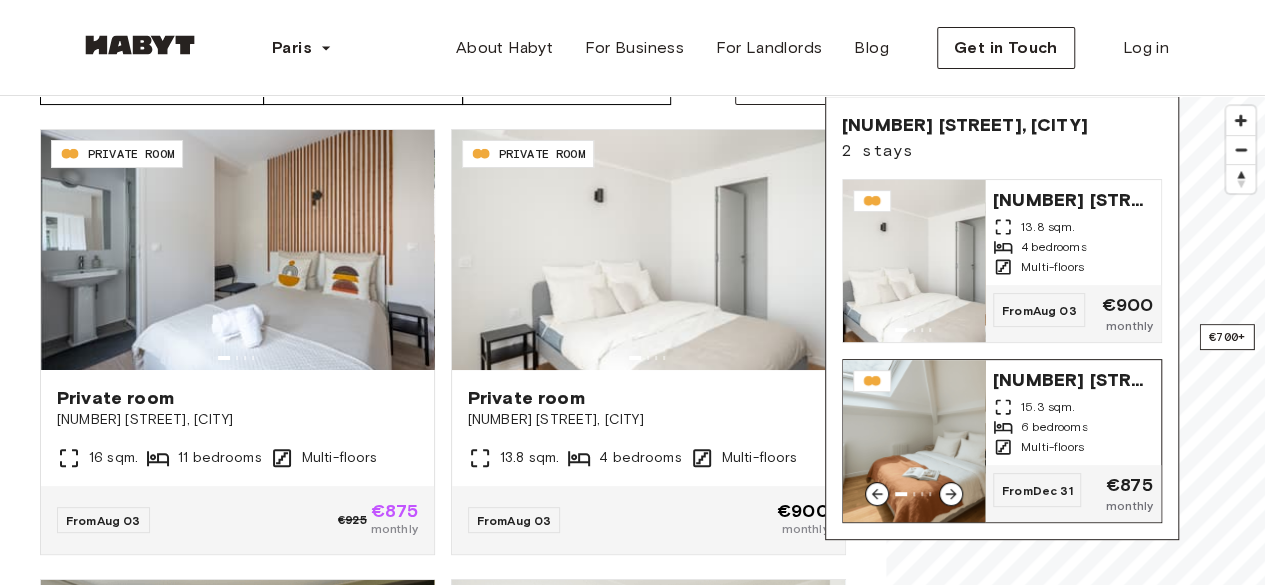 click on "[NUMBER] [STREET], [CITY]" at bounding box center (1073, 378) 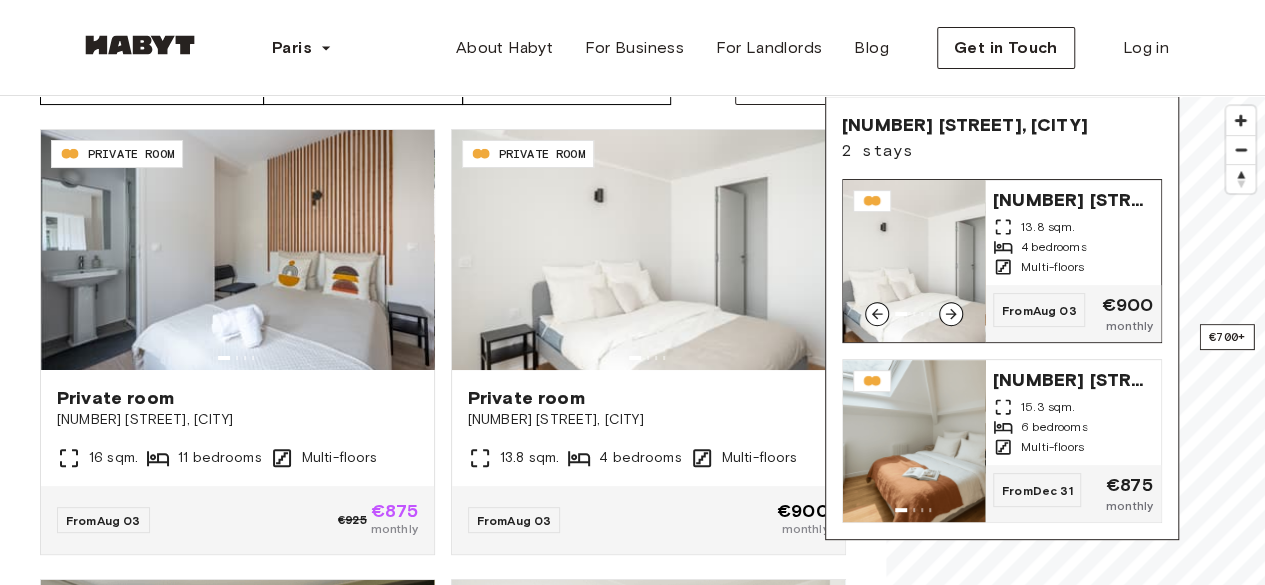 click on "[NUMBER] [STREET], [CITY]" at bounding box center [1073, 198] 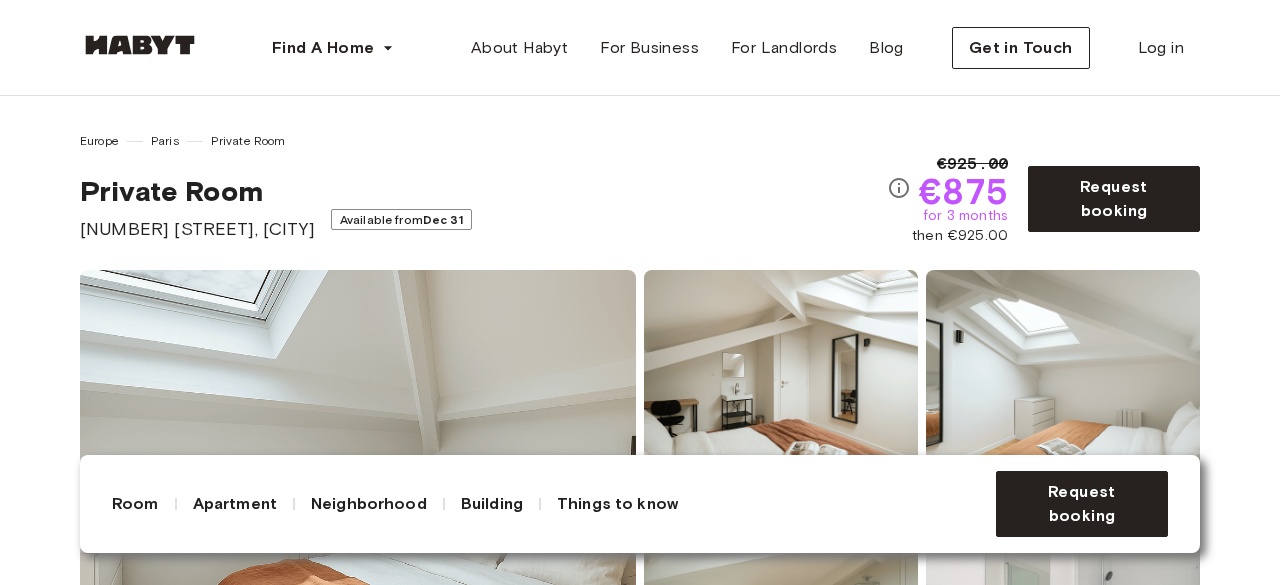 scroll, scrollTop: 0, scrollLeft: 0, axis: both 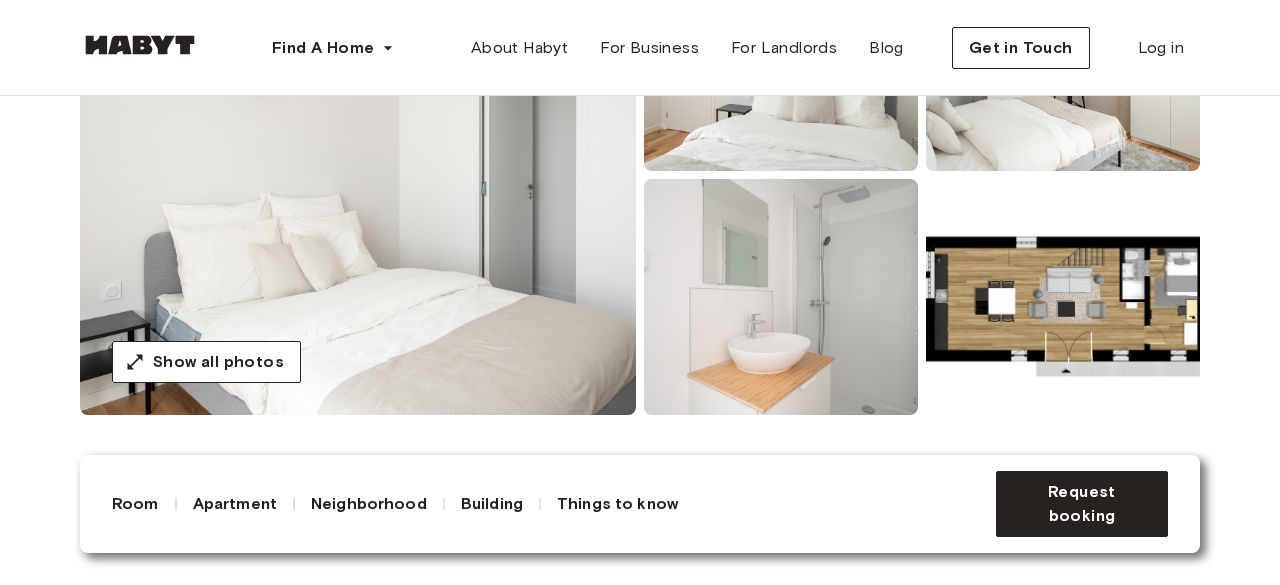 click at bounding box center (1063, 297) 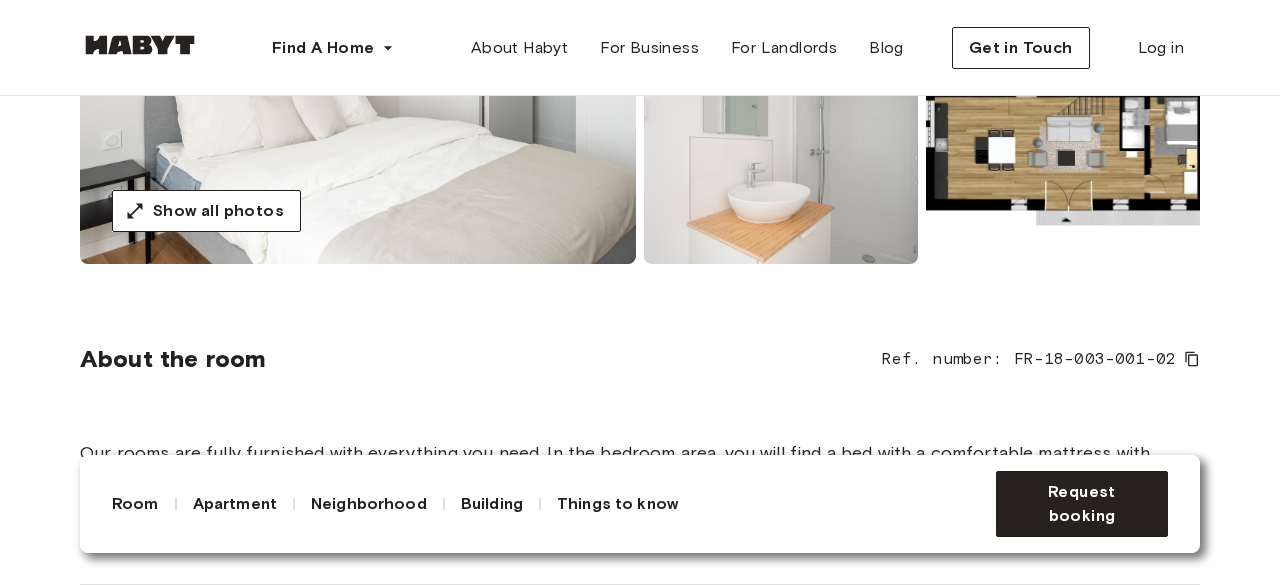 scroll, scrollTop: 491, scrollLeft: 0, axis: vertical 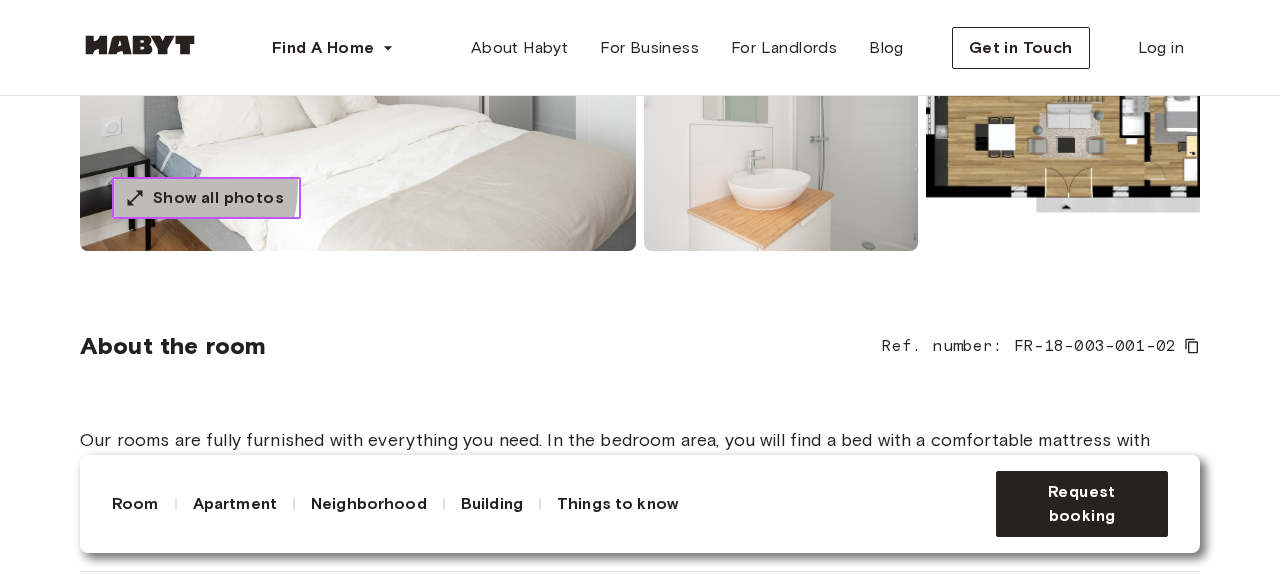 click on "Show all photos" at bounding box center [206, 198] 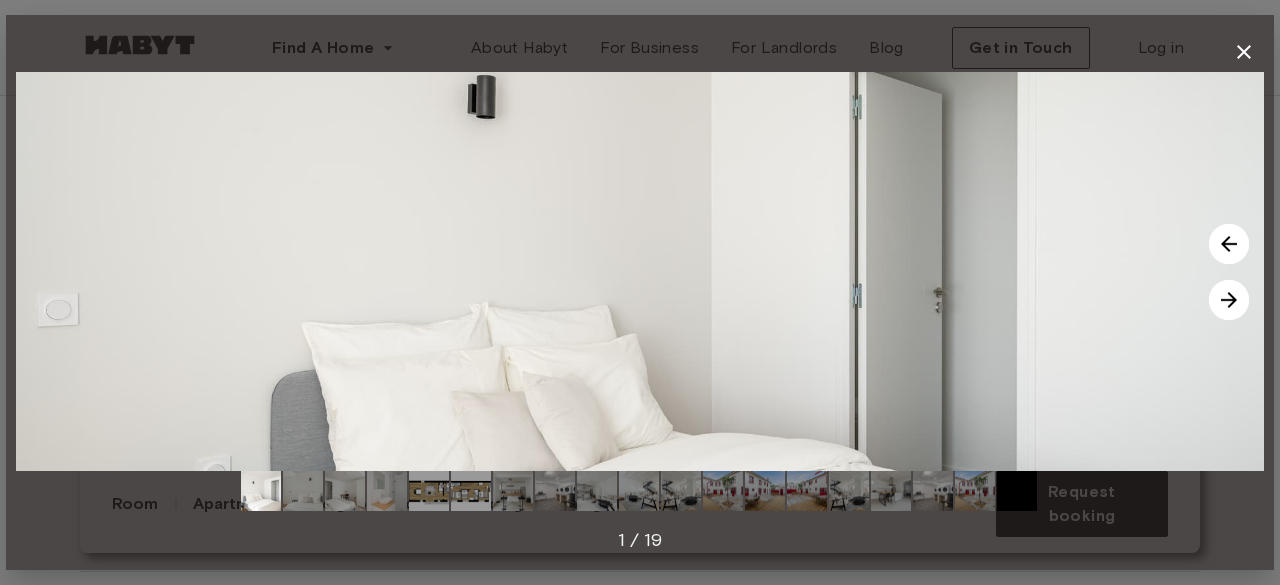 click at bounding box center (1229, 300) 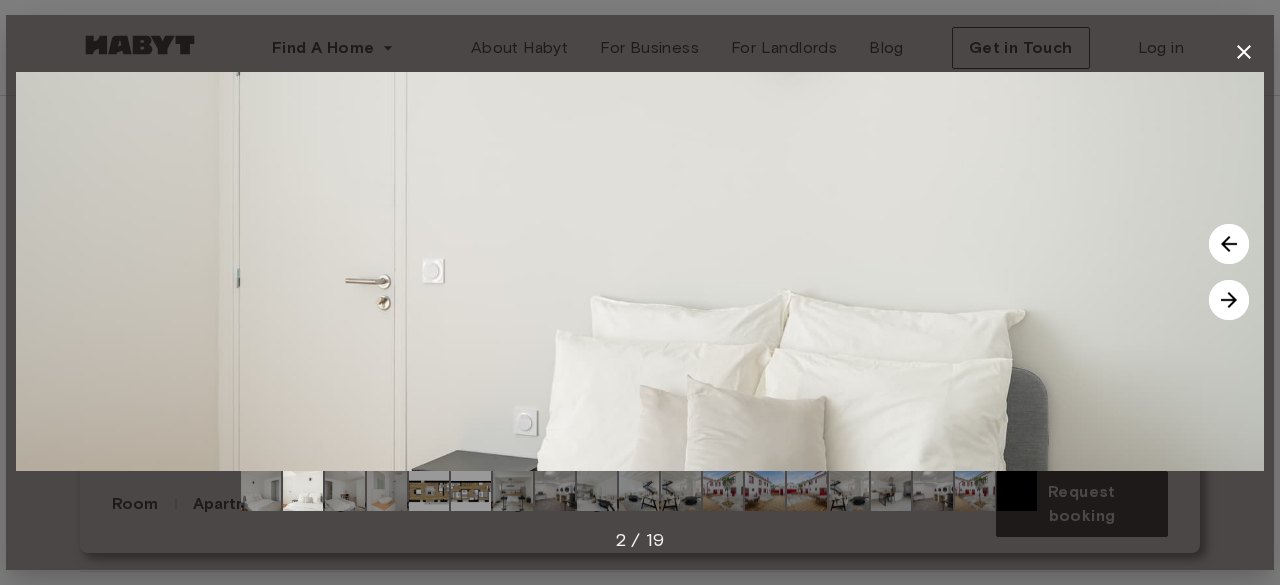 click at bounding box center [1229, 300] 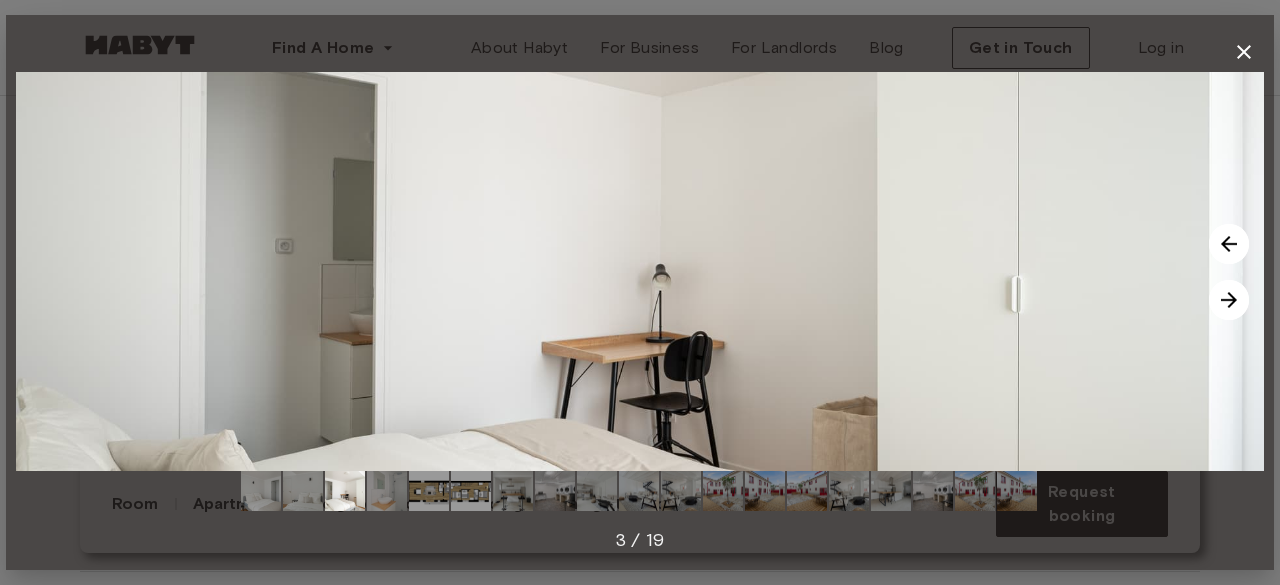 click at bounding box center [1229, 300] 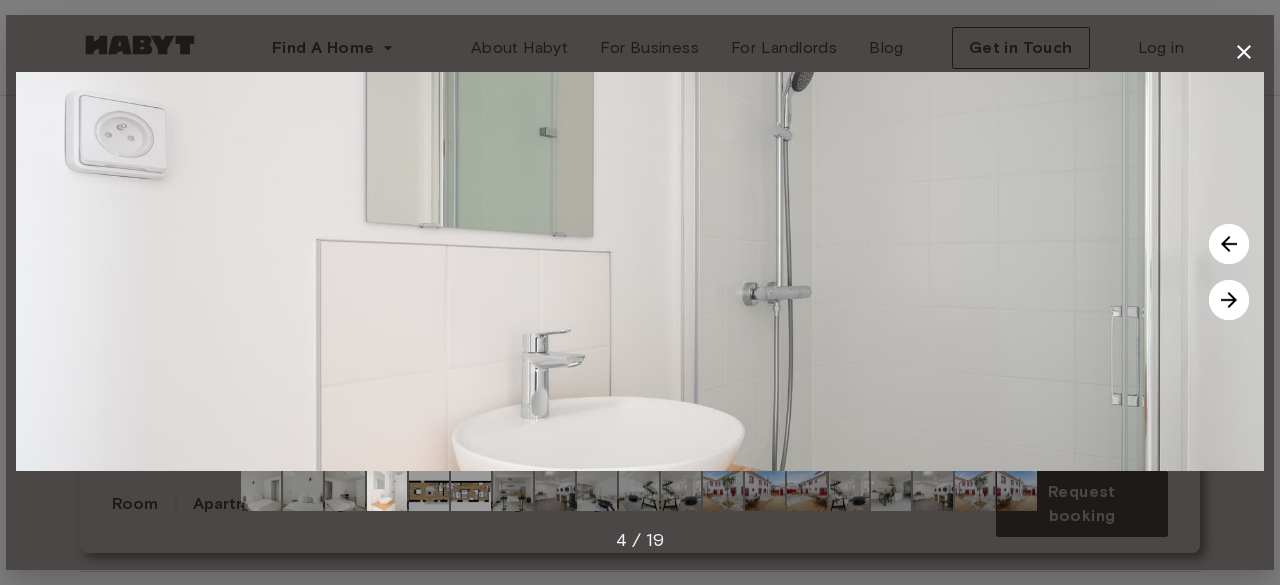 click at bounding box center [1229, 300] 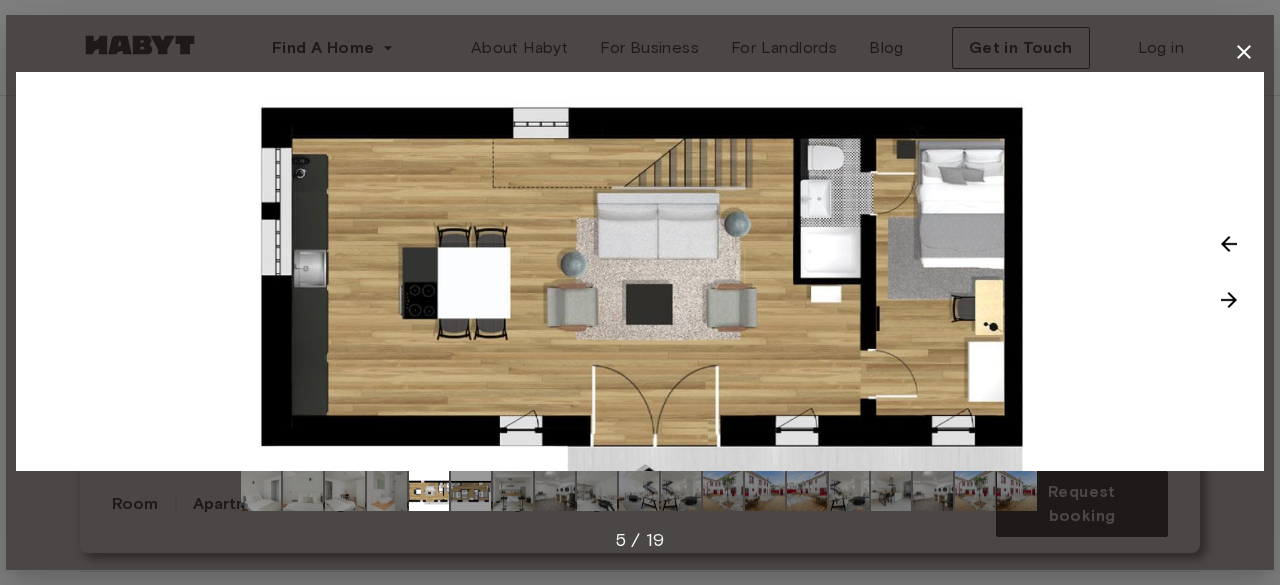 click at bounding box center [1229, 300] 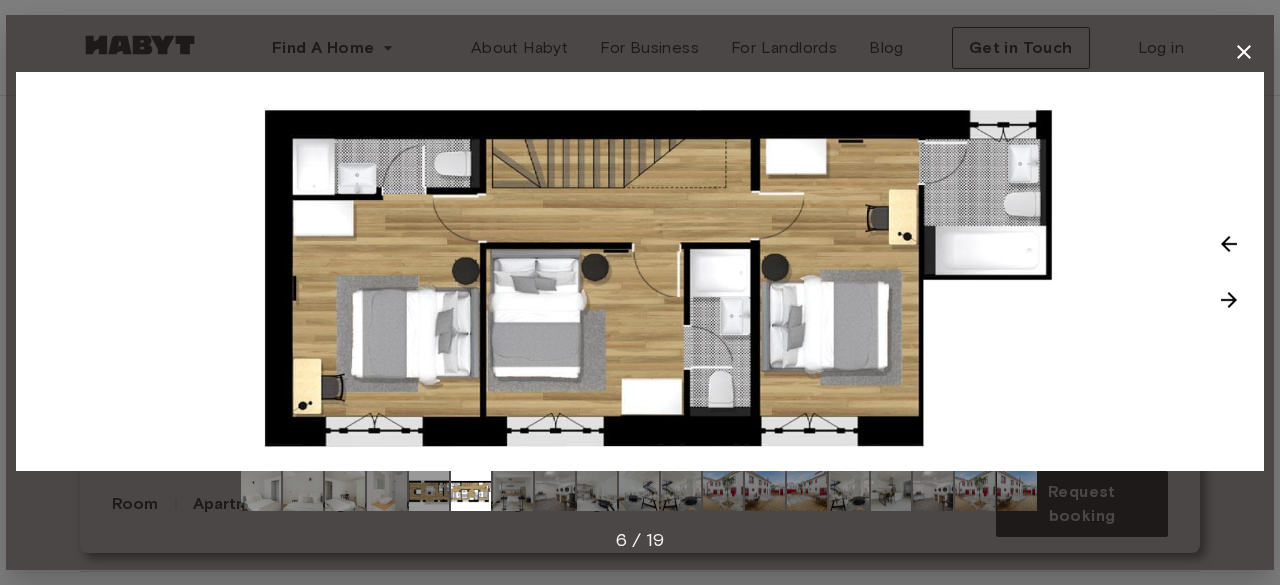 click at bounding box center [1229, 300] 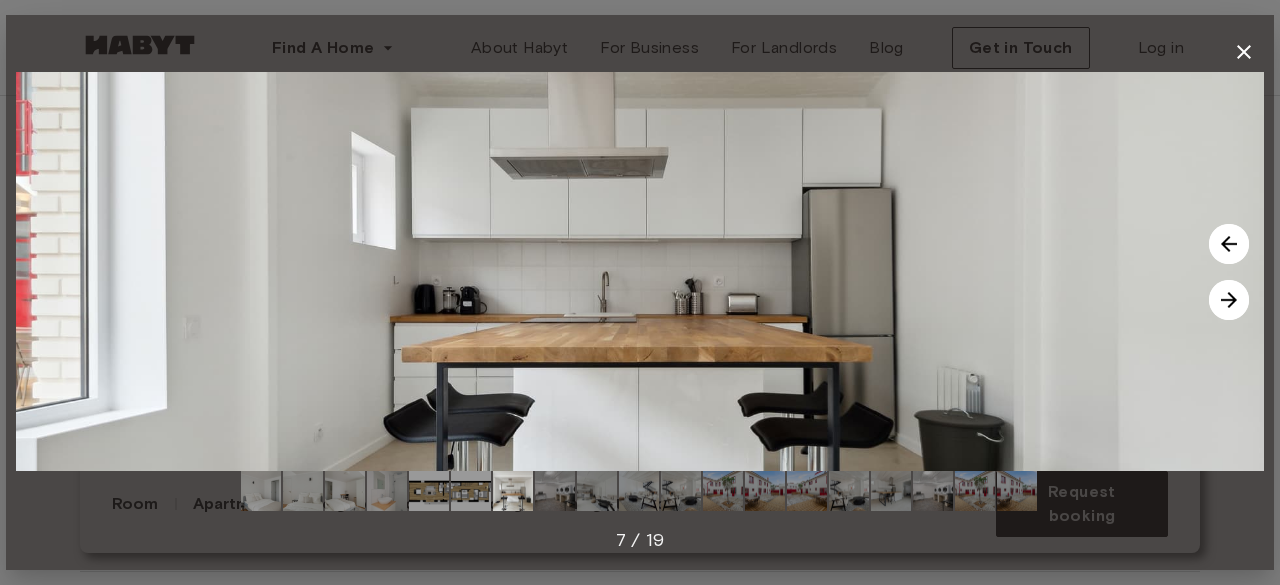 click at bounding box center [1229, 244] 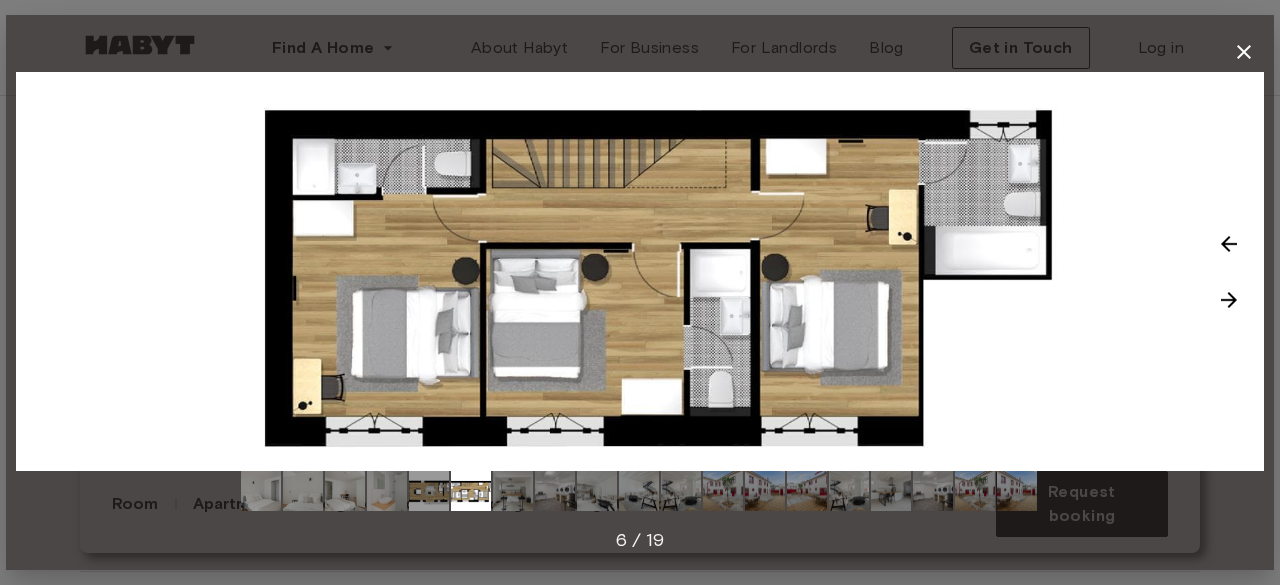click at bounding box center (1229, 244) 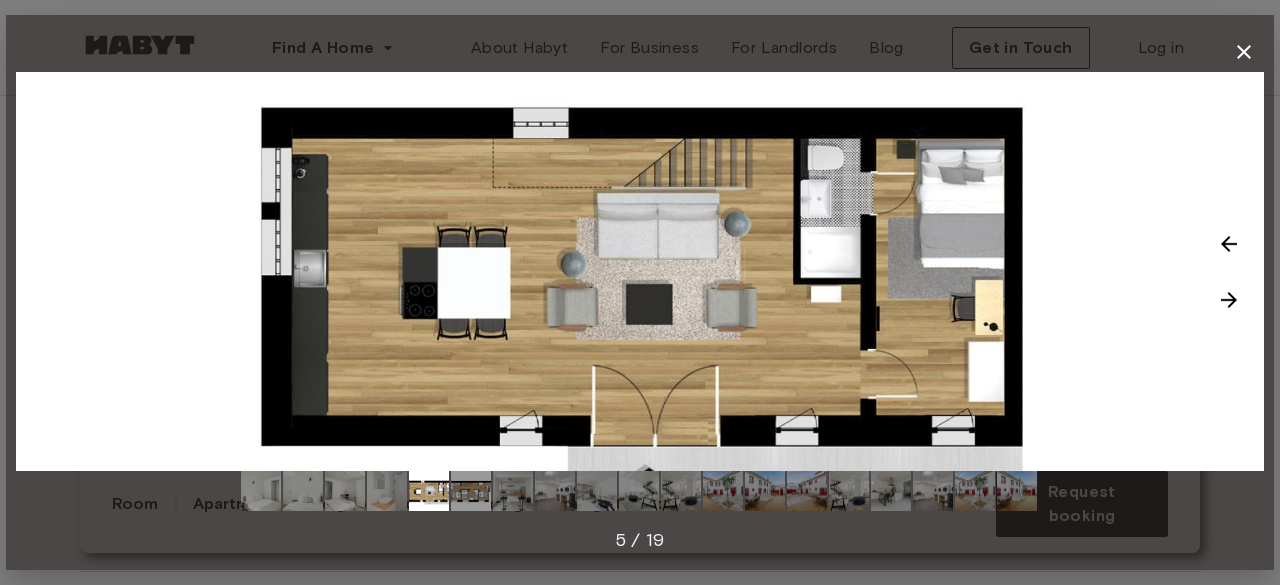 click at bounding box center [1229, 300] 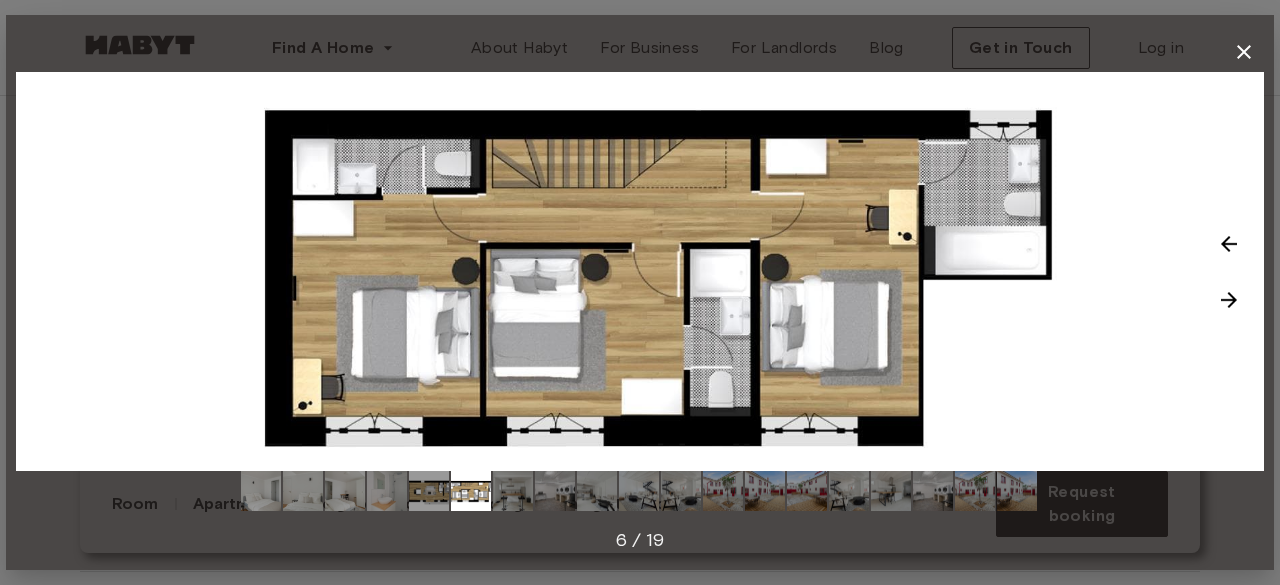 click at bounding box center (1229, 300) 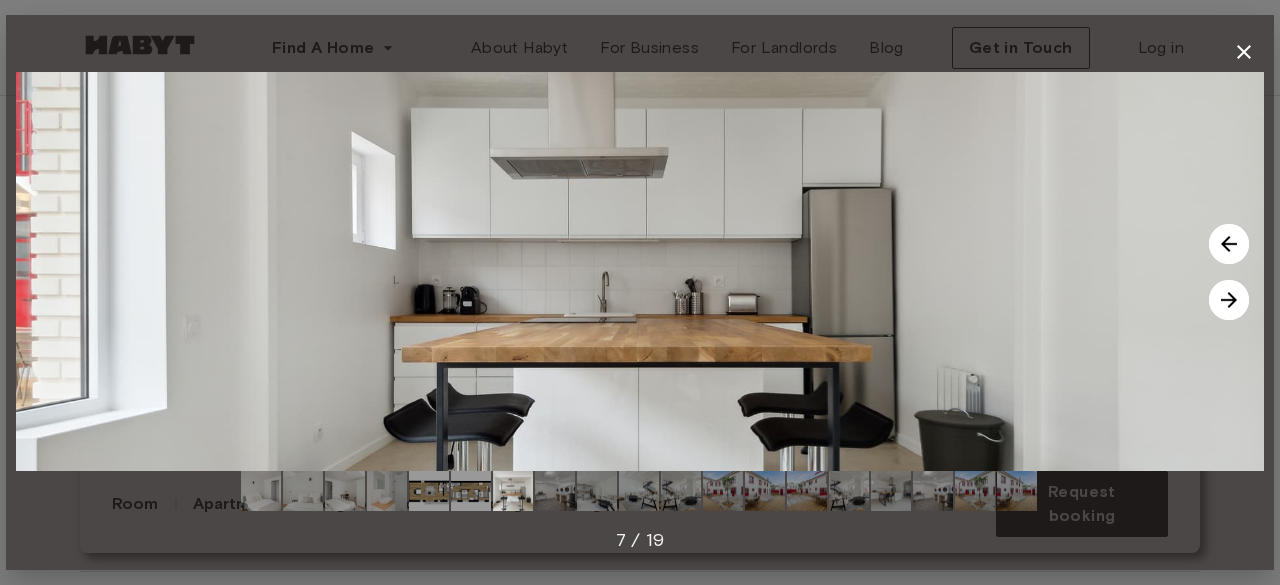 click at bounding box center (1229, 300) 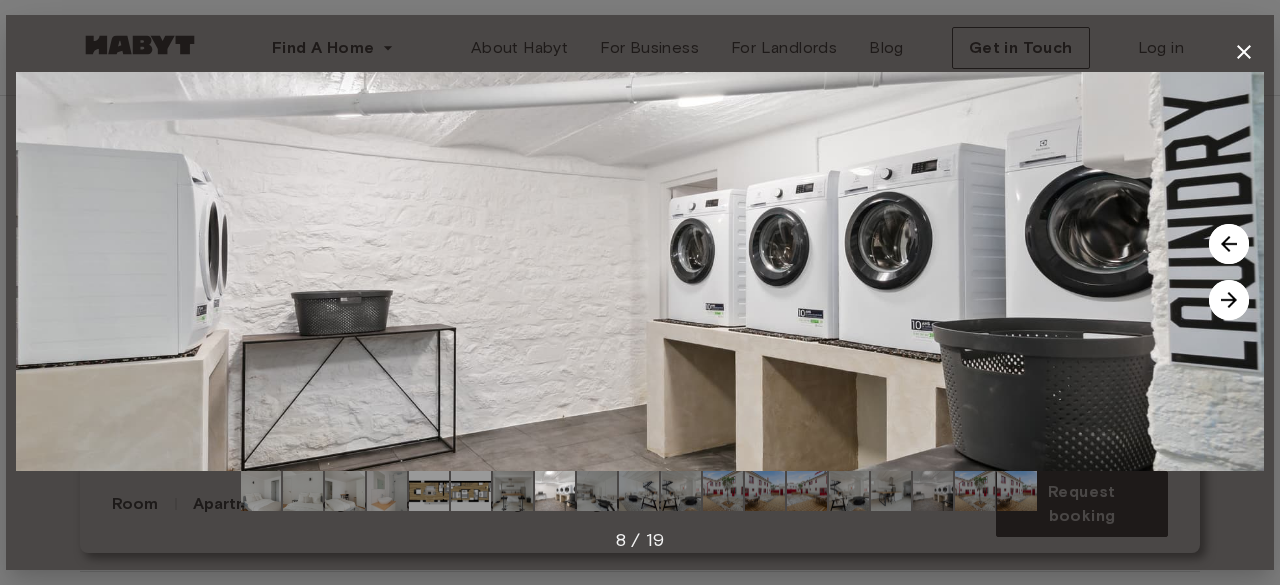 click at bounding box center (1229, 300) 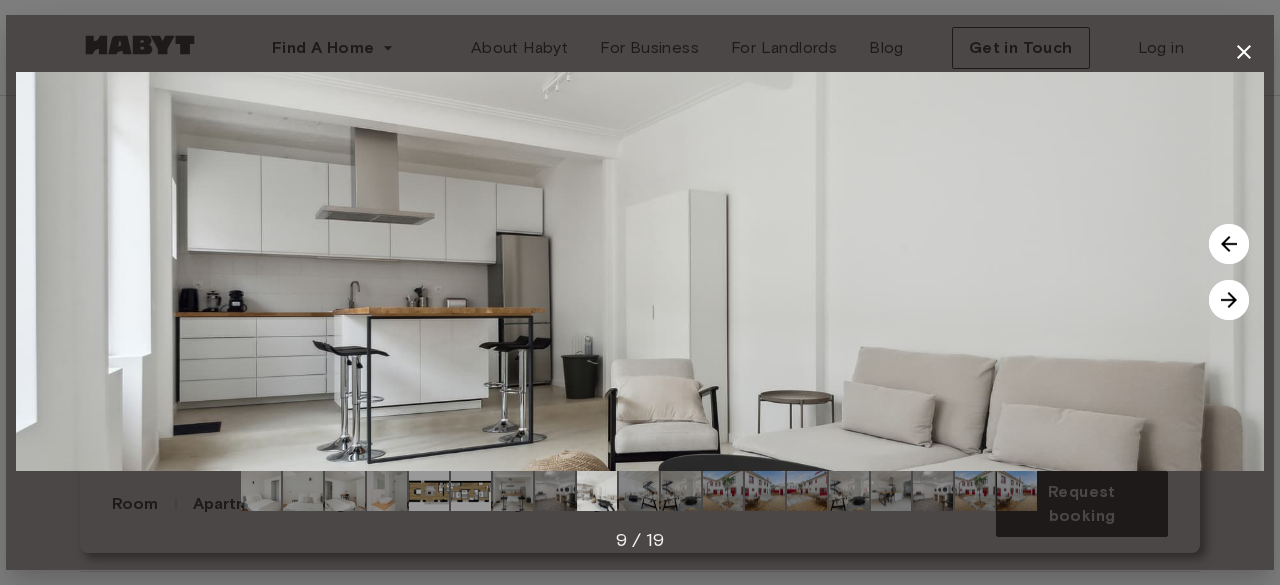 click at bounding box center [1229, 300] 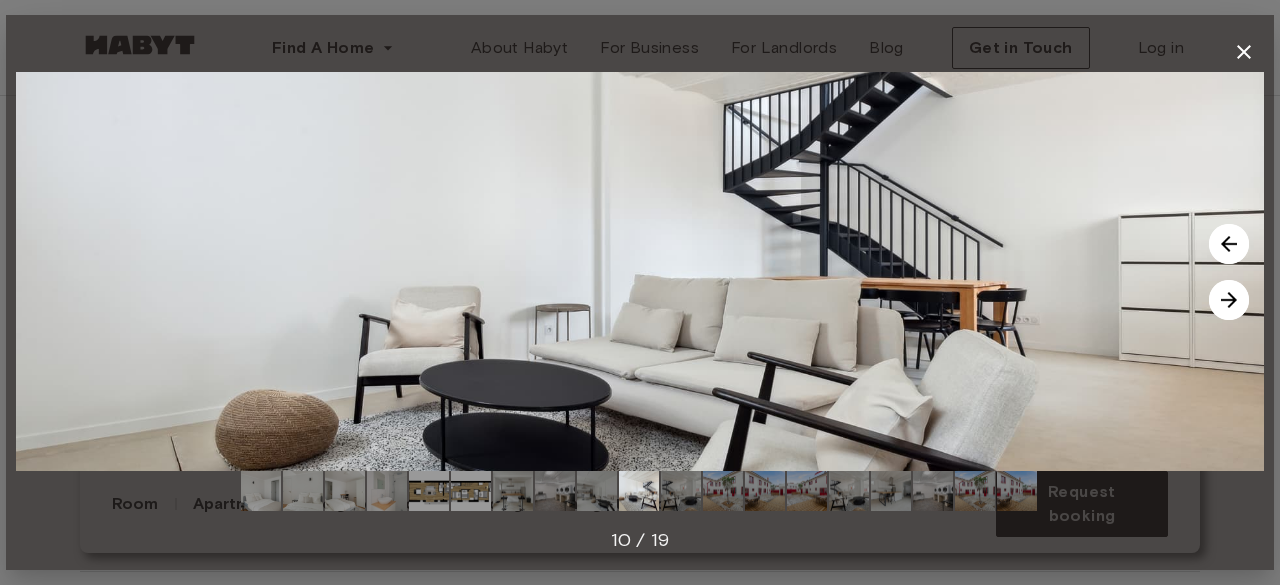 click at bounding box center (1229, 300) 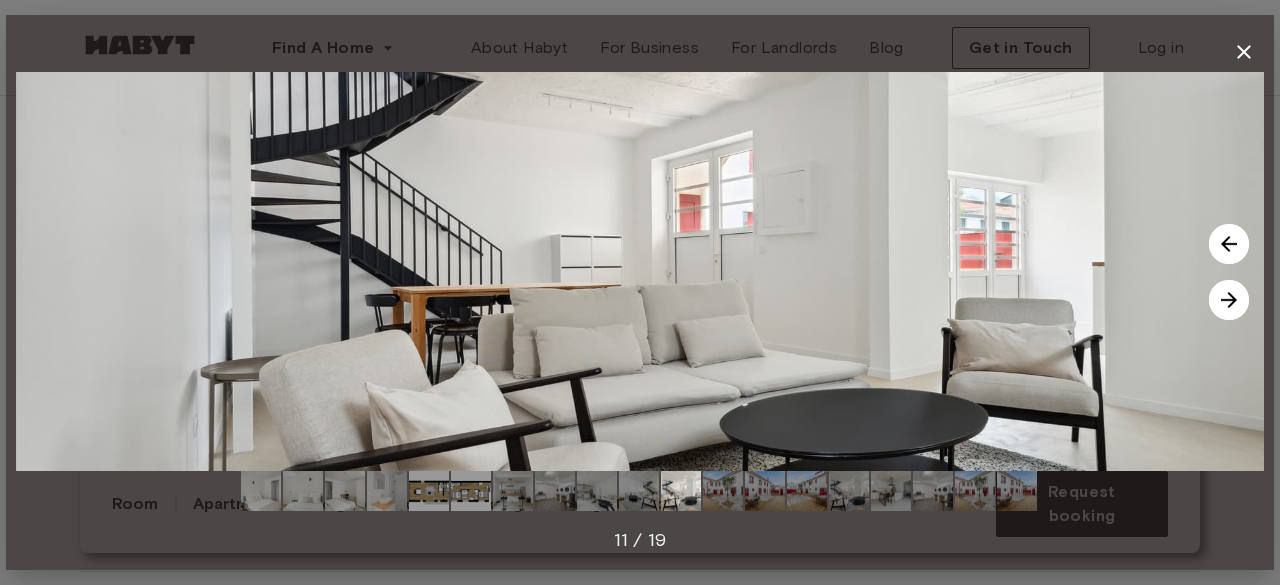 click at bounding box center [1229, 300] 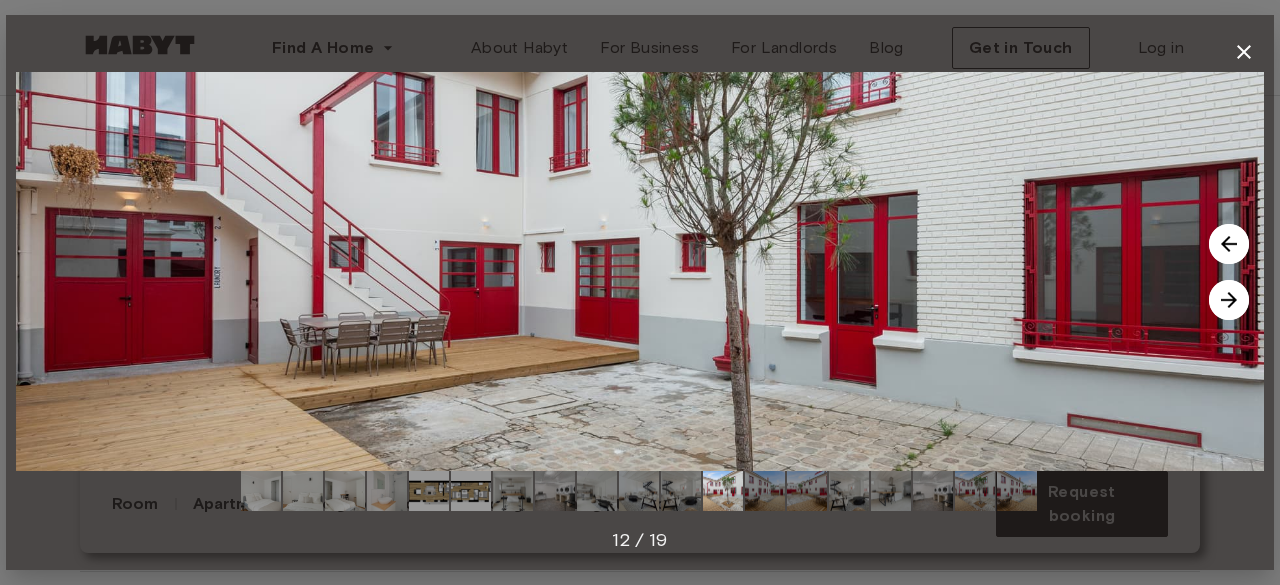 click at bounding box center (1229, 300) 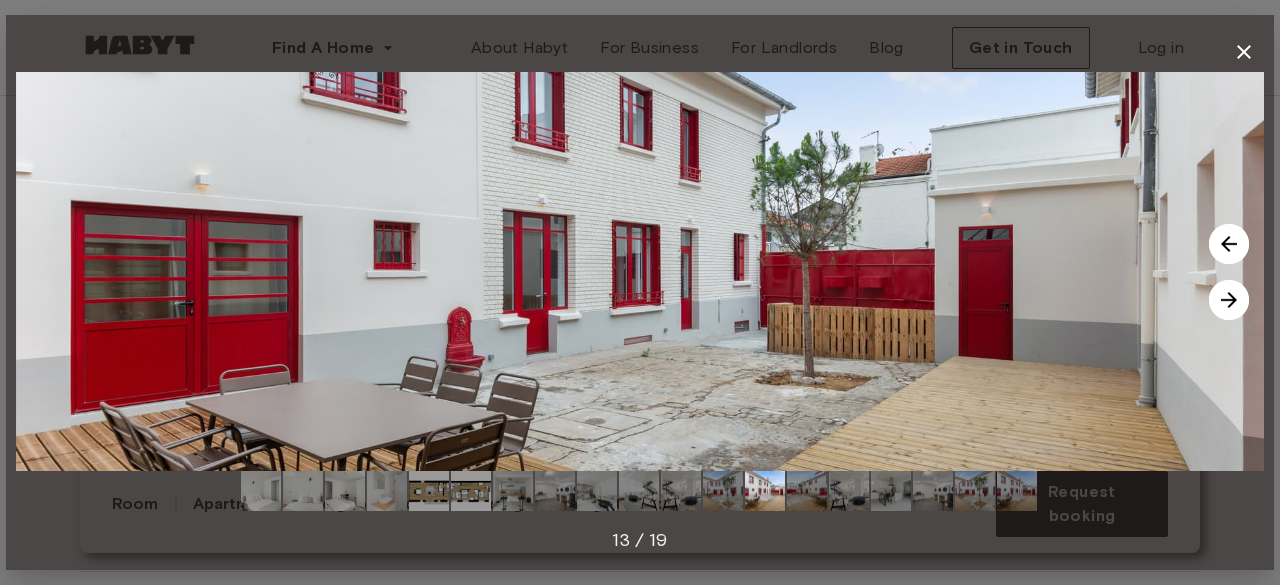 click at bounding box center [1229, 300] 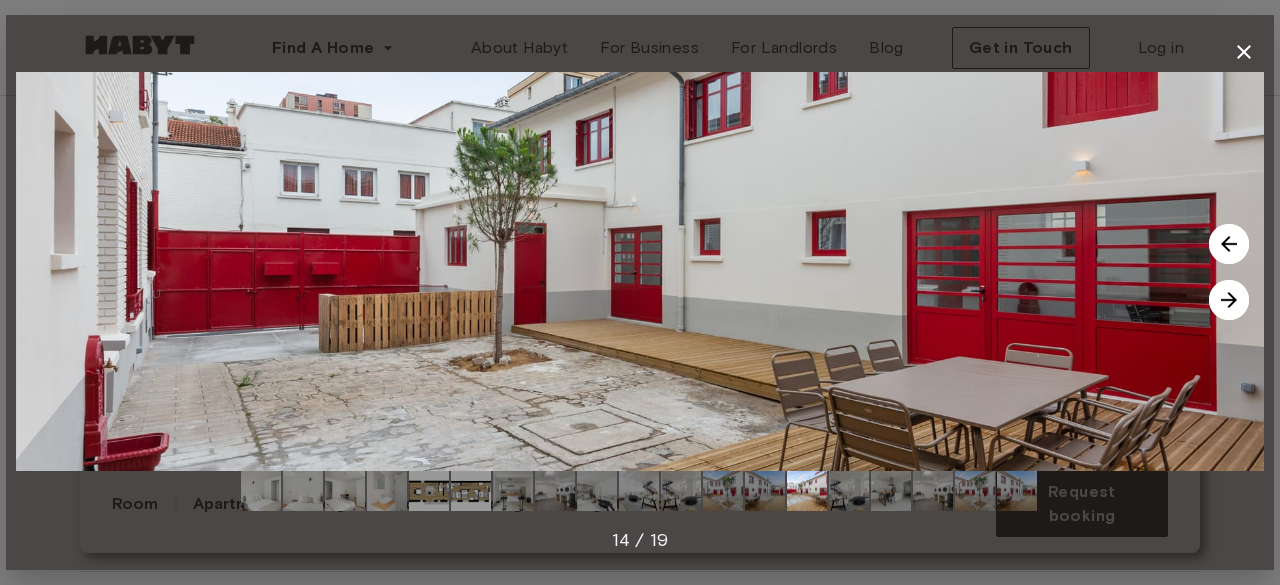 click at bounding box center (1229, 300) 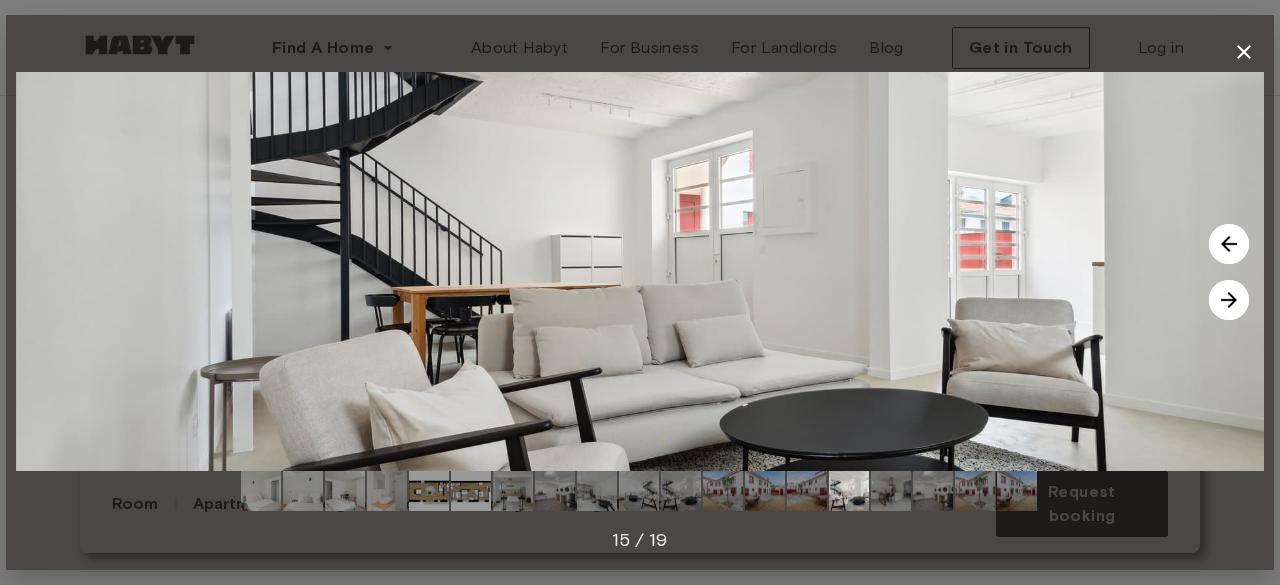 click at bounding box center (1229, 300) 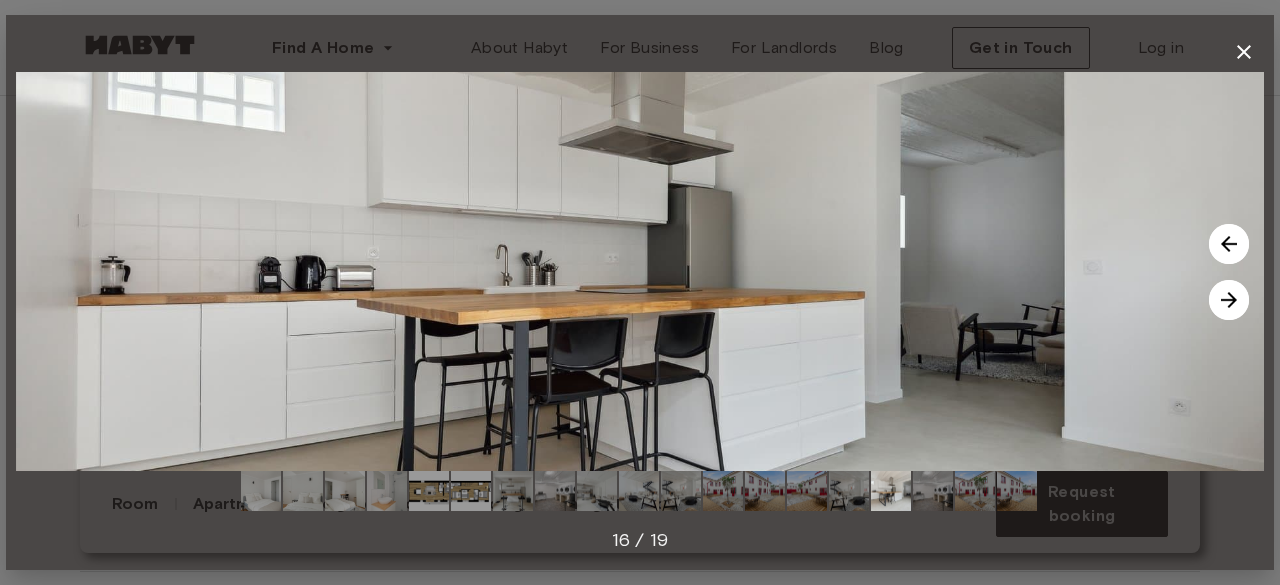 click at bounding box center (1229, 300) 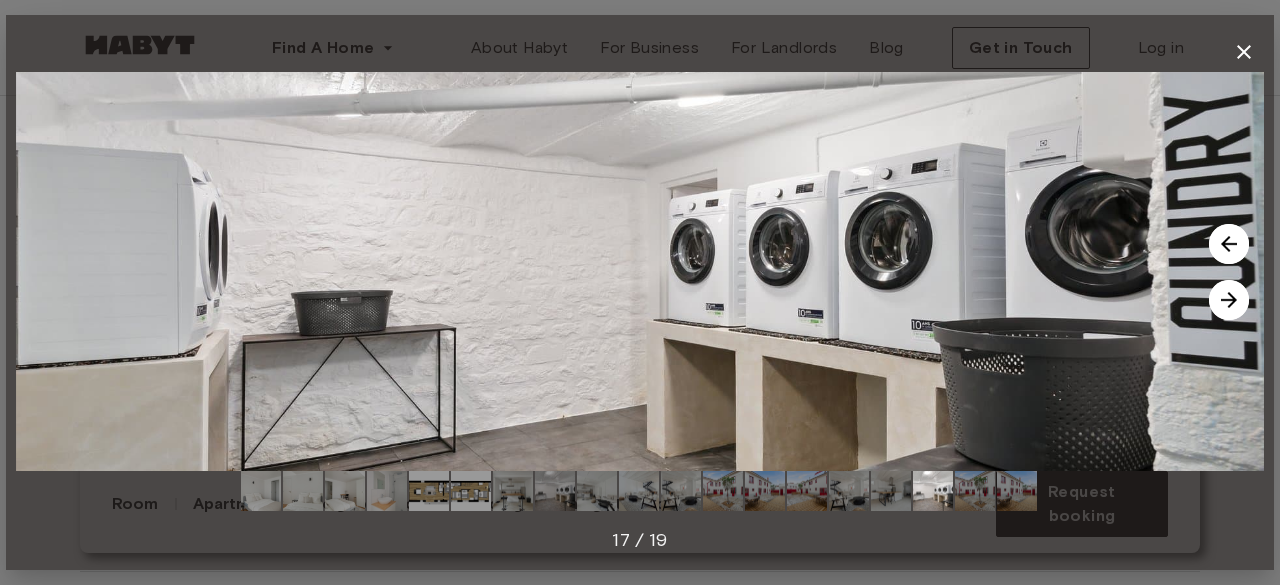 click 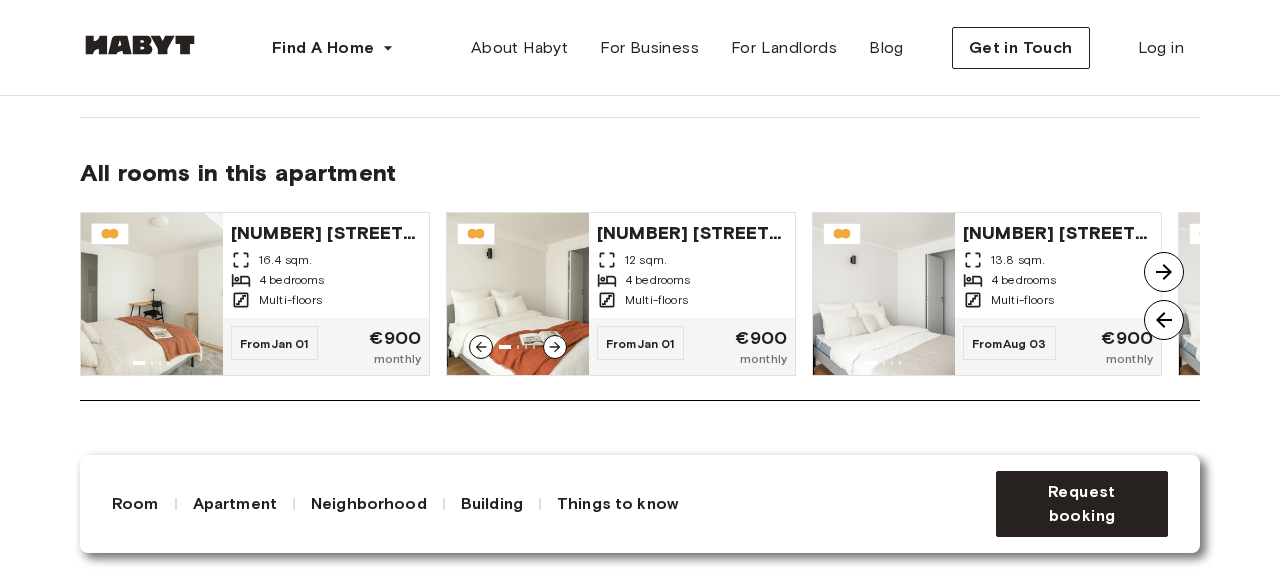 scroll, scrollTop: 1739, scrollLeft: 0, axis: vertical 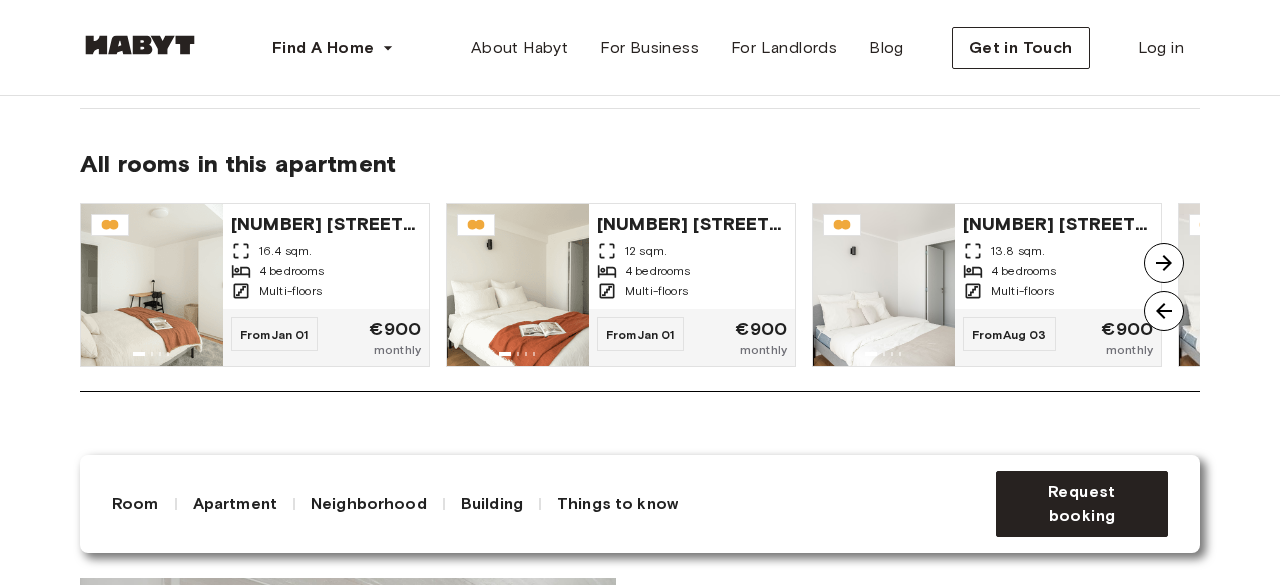 click at bounding box center [1164, 263] 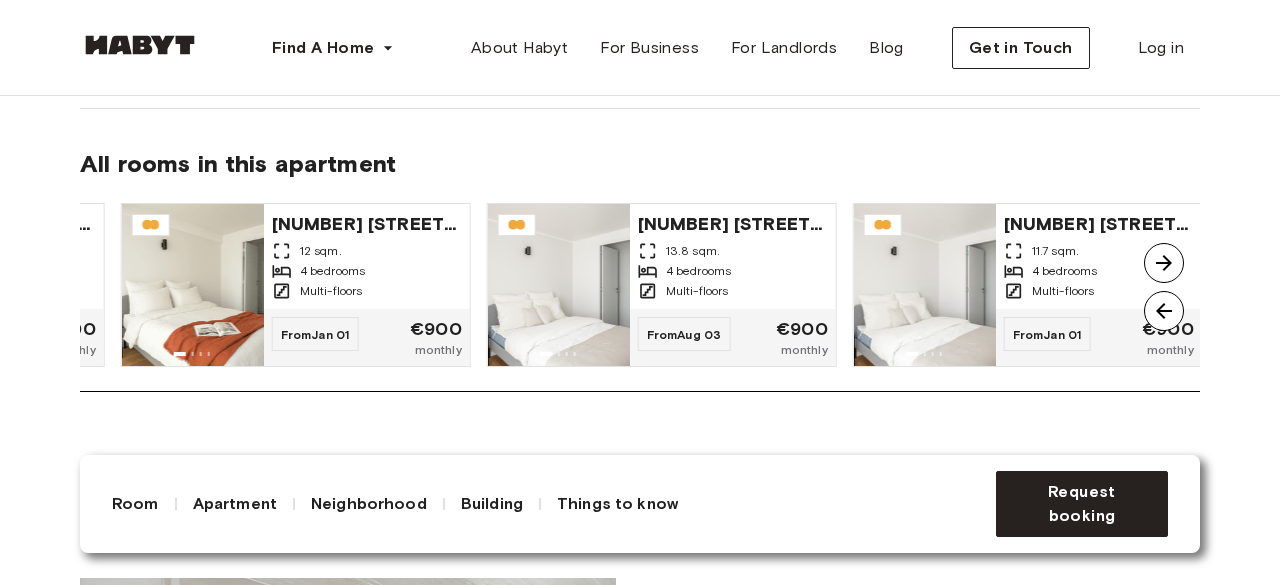 click at bounding box center (1164, 263) 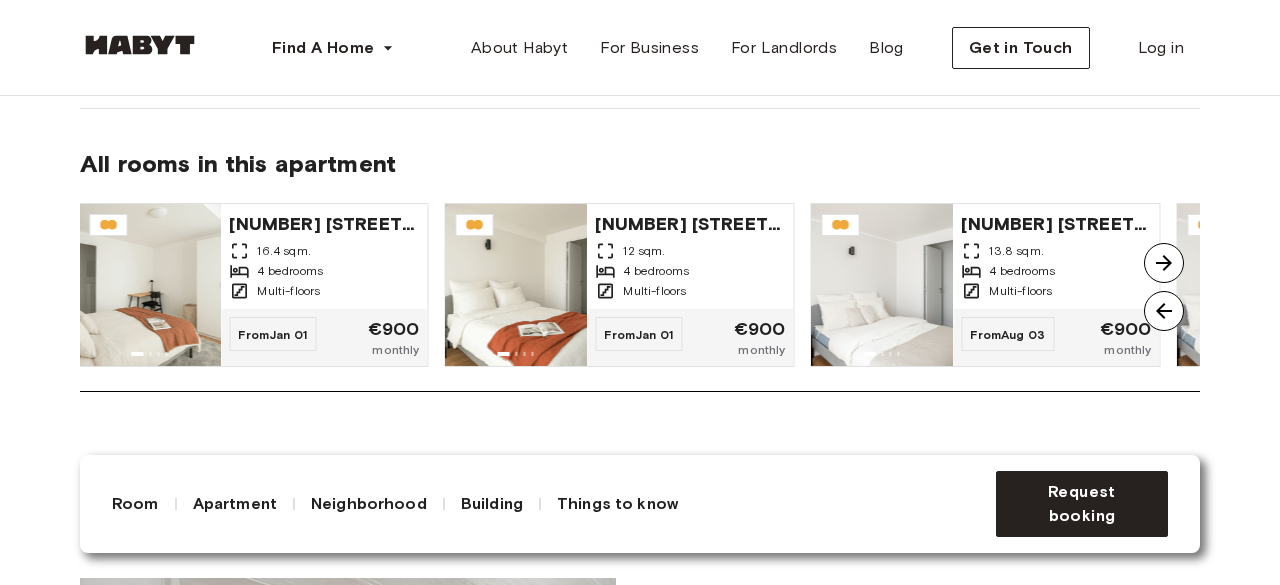 click at bounding box center [1164, 263] 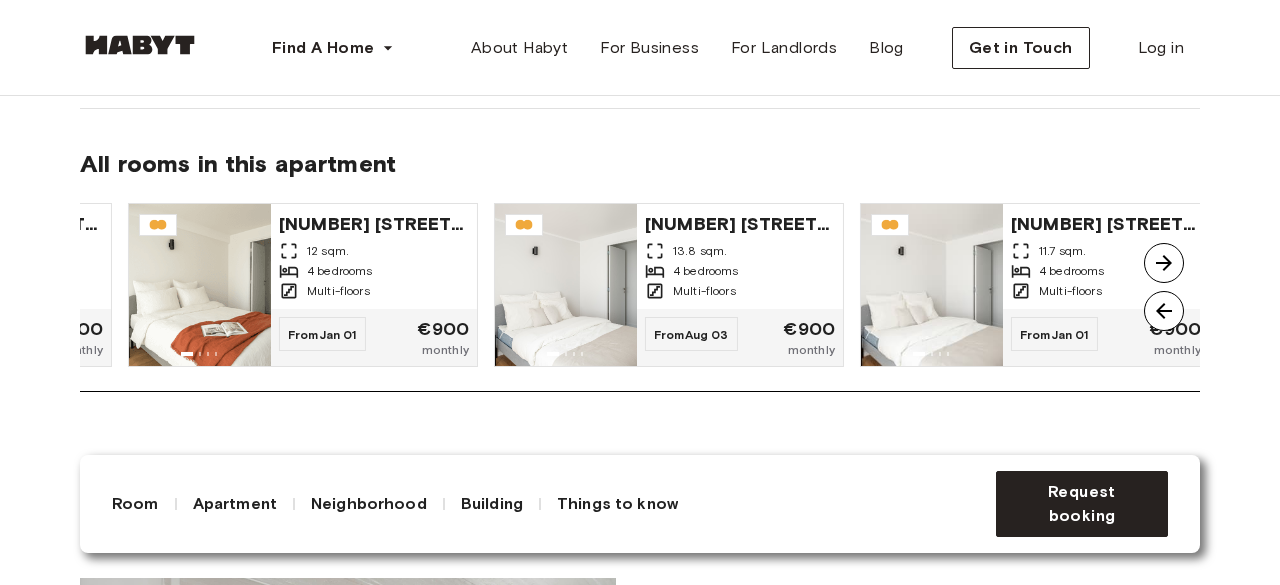 click at bounding box center (1164, 263) 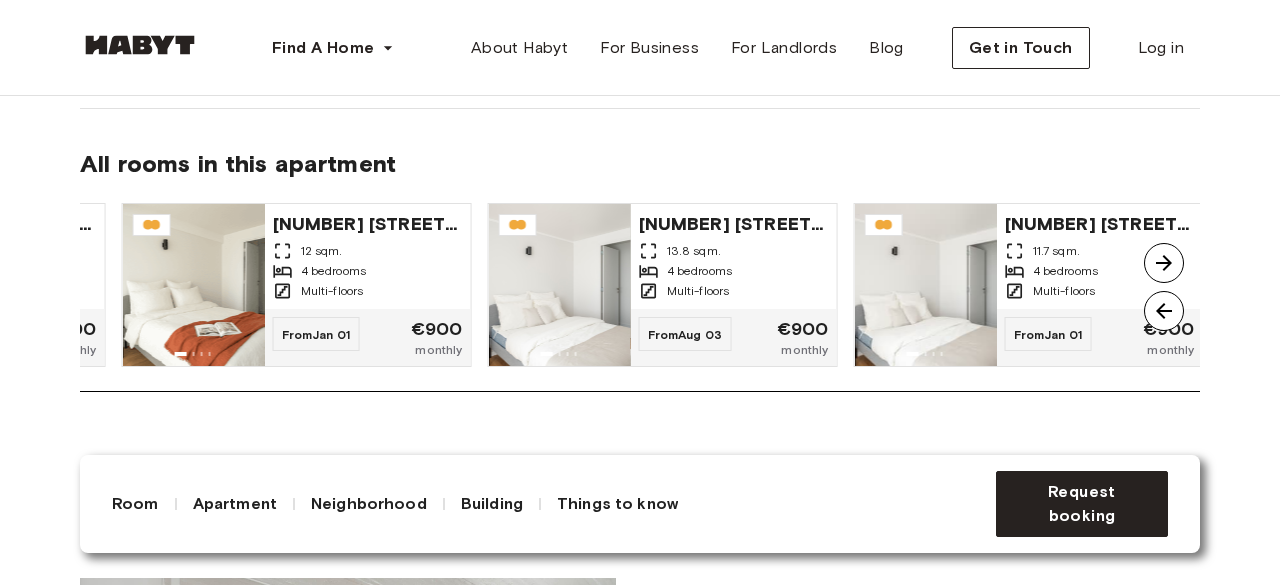 click at bounding box center (1164, 263) 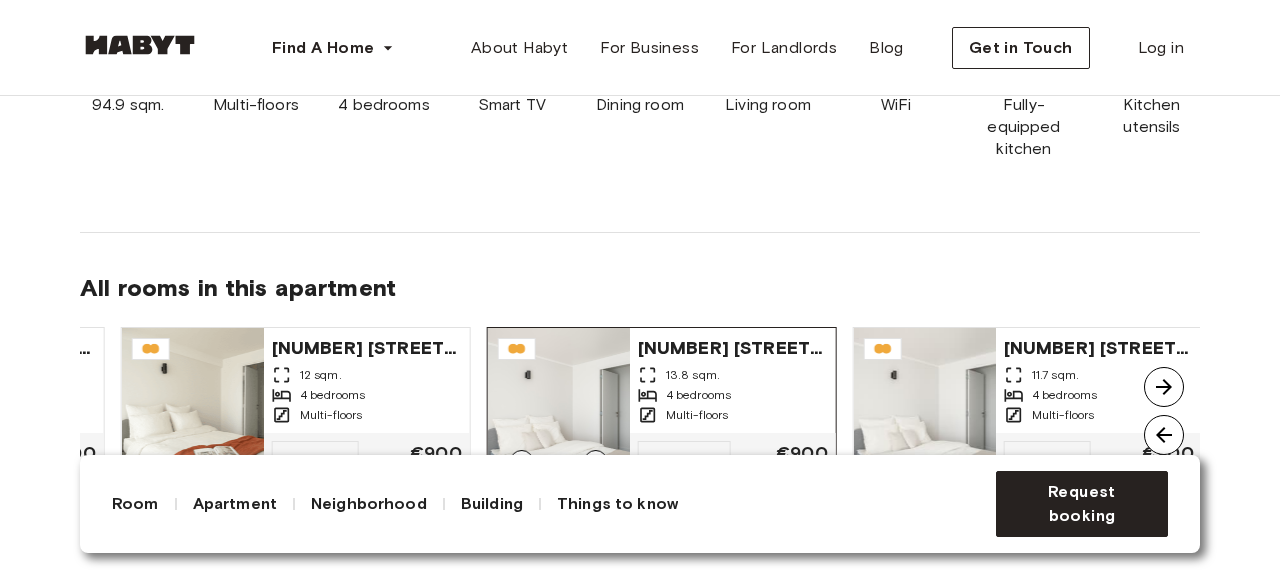 scroll, scrollTop: 1656, scrollLeft: 0, axis: vertical 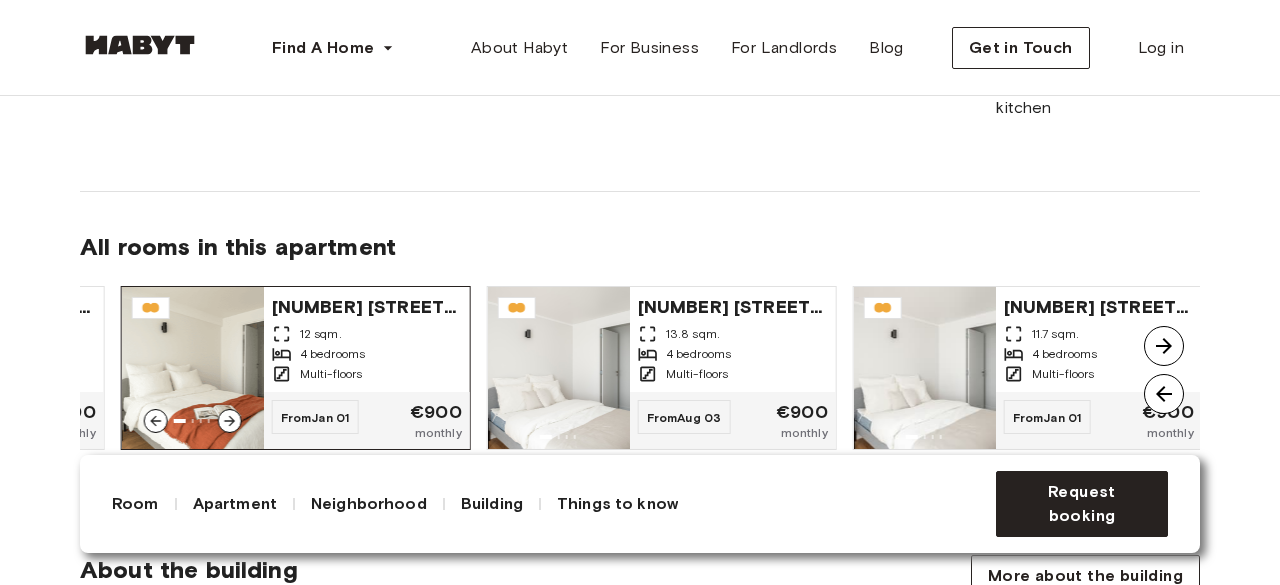click on "[NUMBER] [STREET], [CITY]" at bounding box center (367, 305) 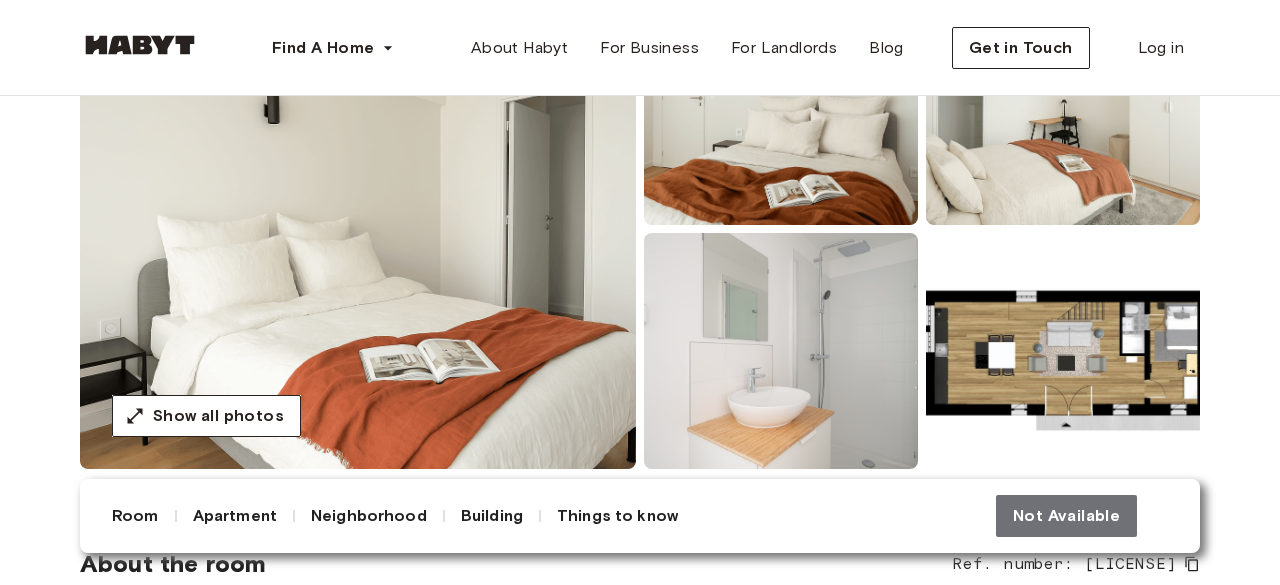 scroll, scrollTop: 347, scrollLeft: 0, axis: vertical 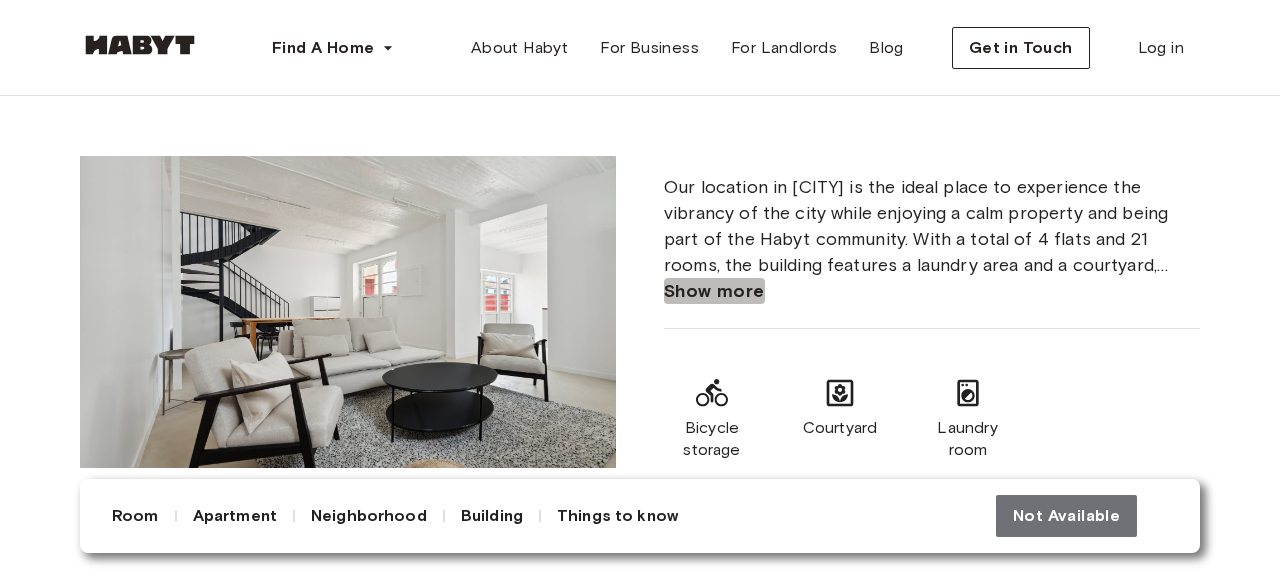 click on "Show more" at bounding box center (714, 291) 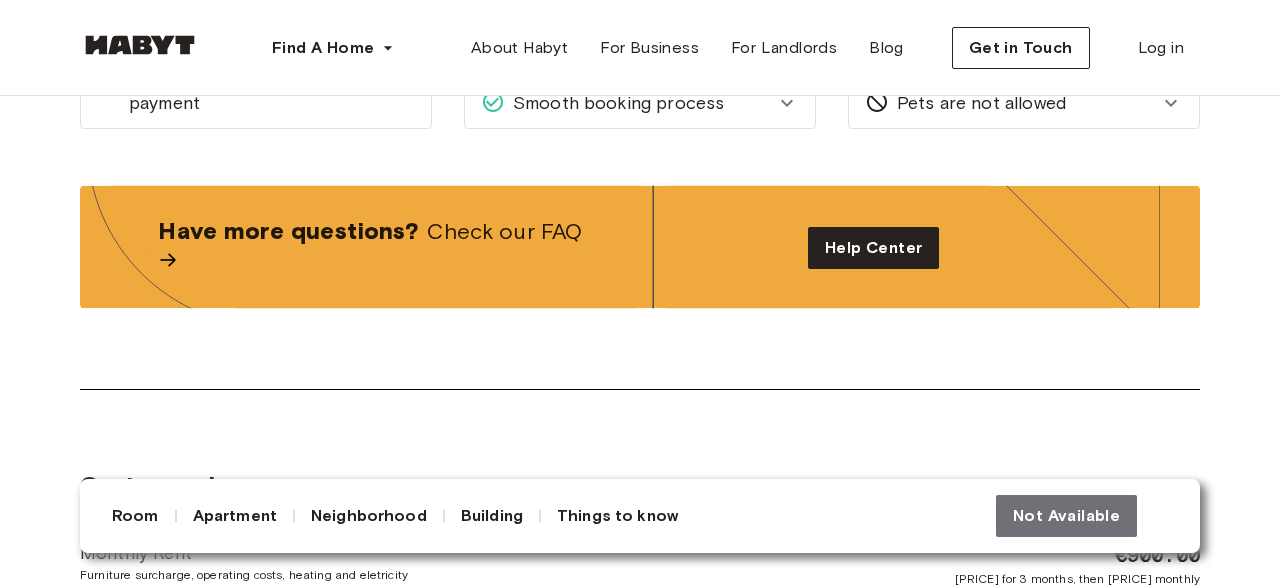 scroll, scrollTop: 3658, scrollLeft: 0, axis: vertical 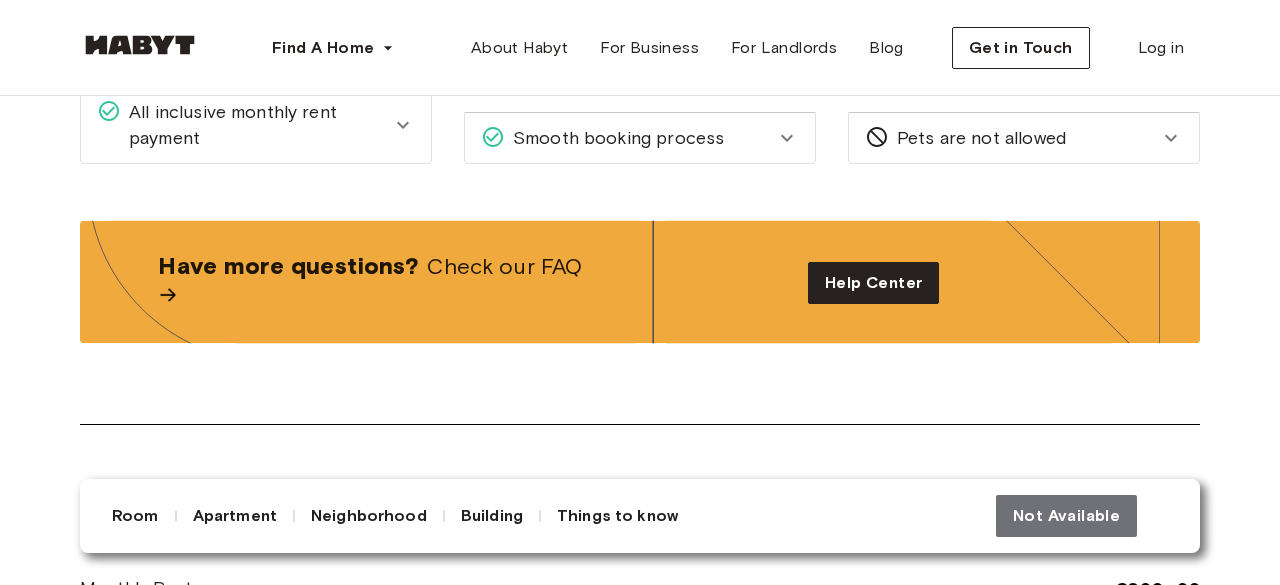 click on "Apartment" at bounding box center (235, 516) 